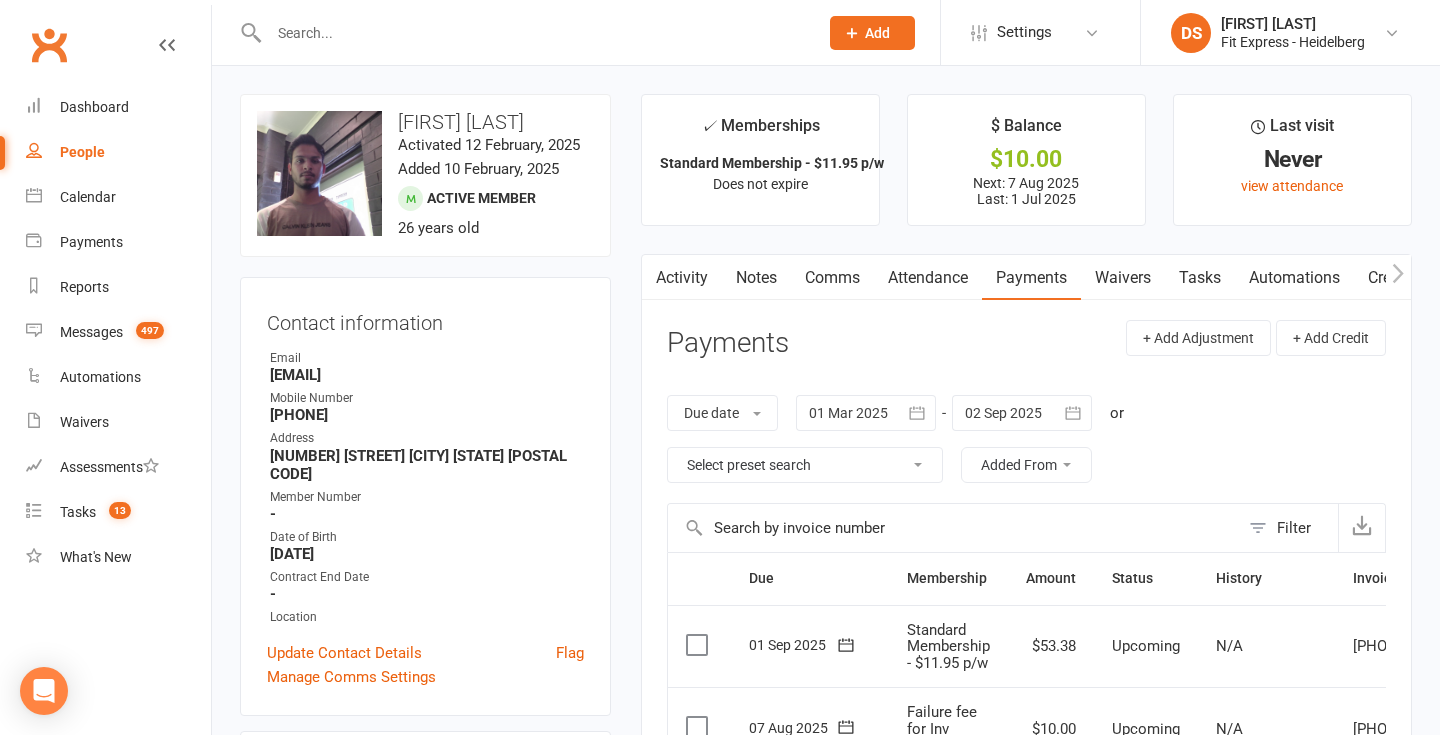 scroll, scrollTop: 0, scrollLeft: 0, axis: both 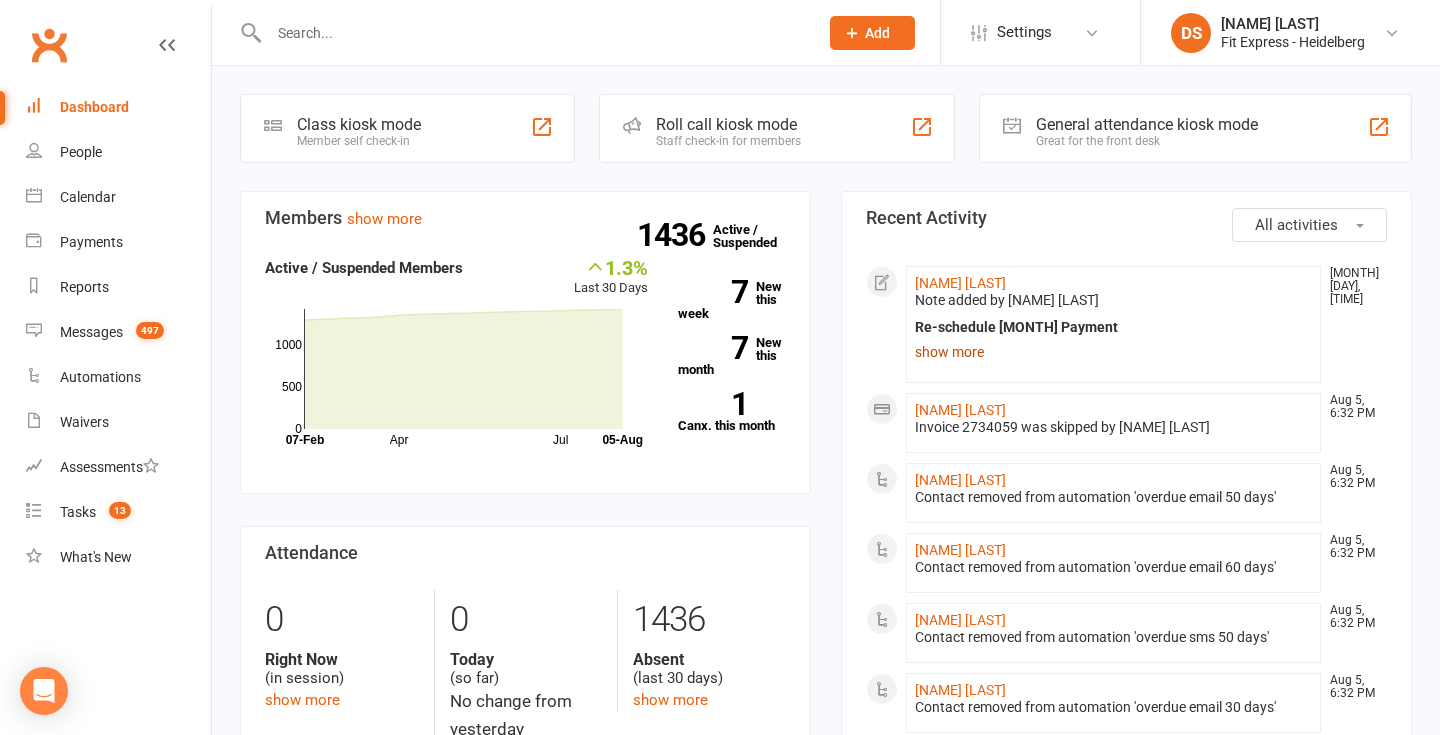 click on "show more" 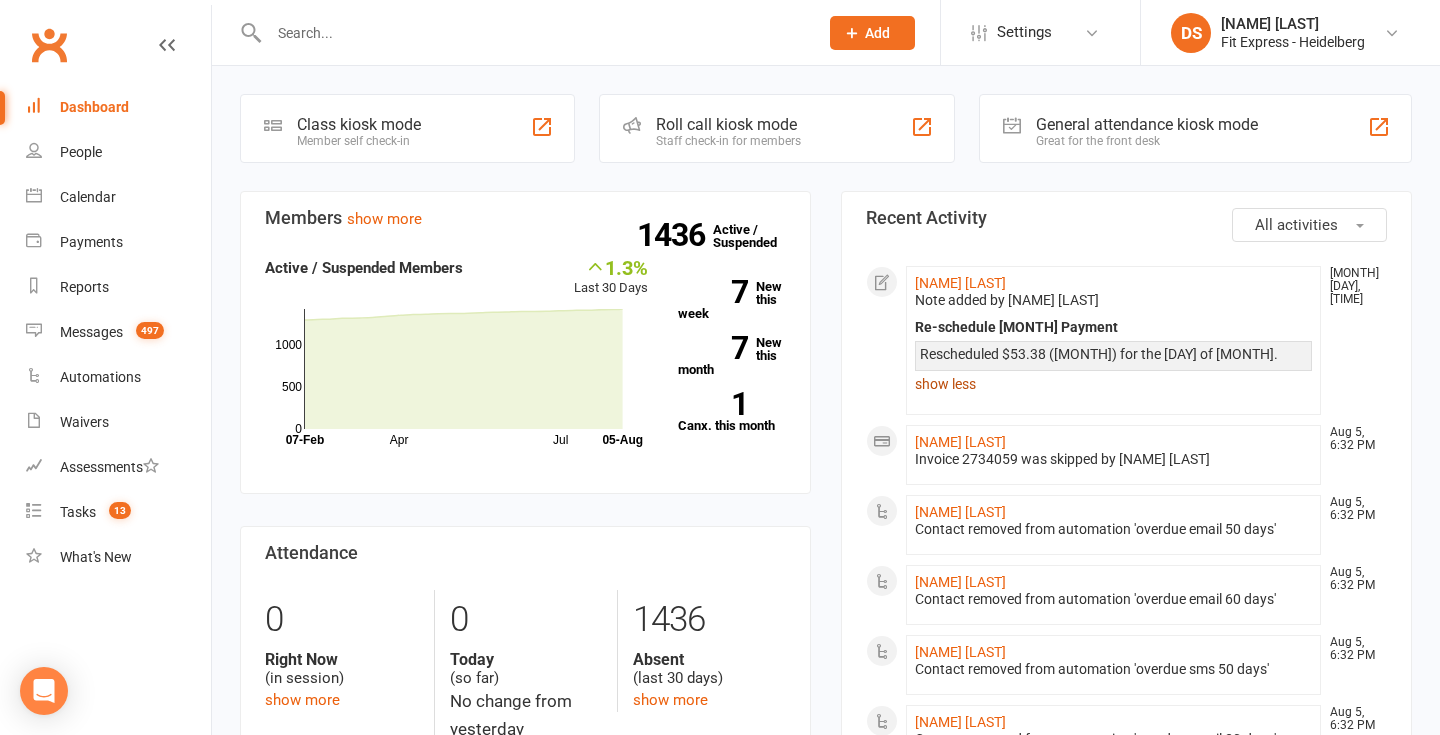 click on "show less" 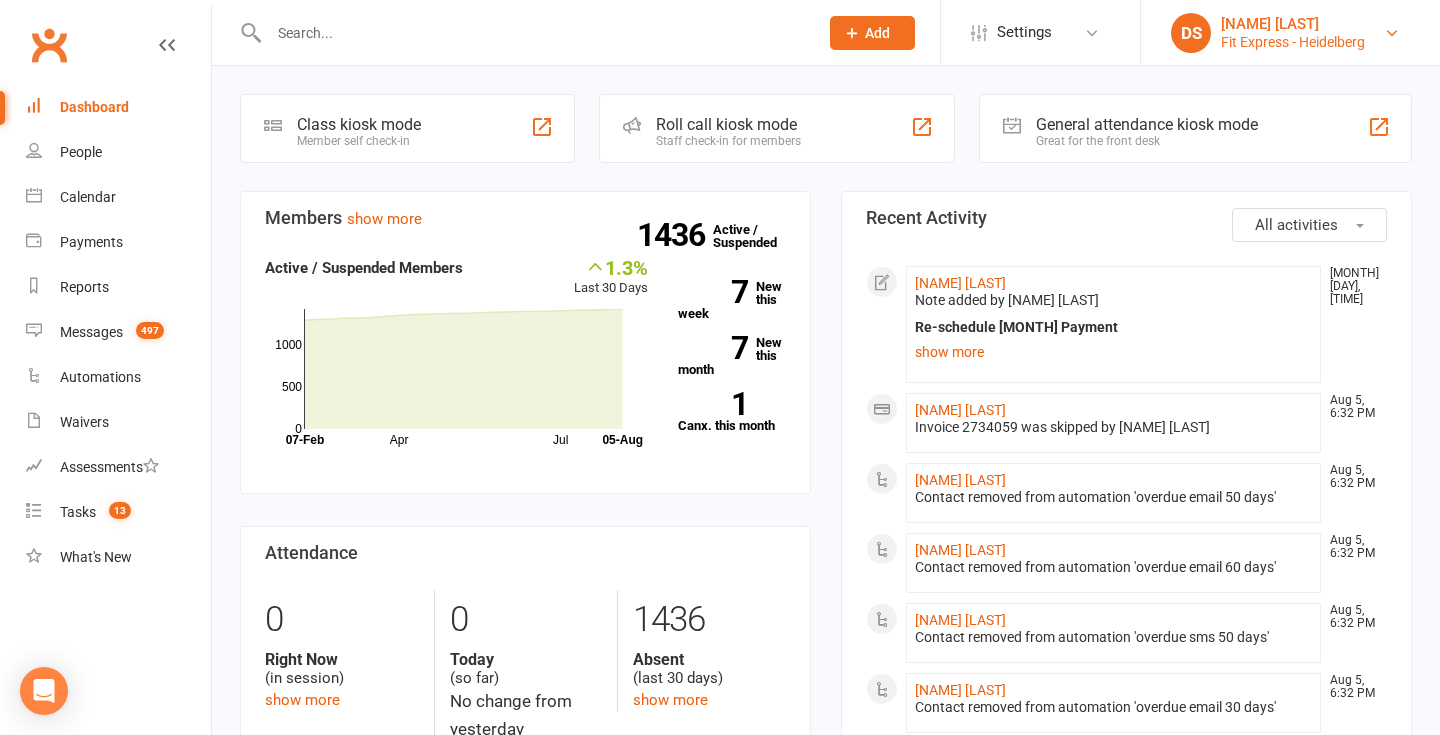click on "Fit Express - Heidelberg" at bounding box center (1293, 42) 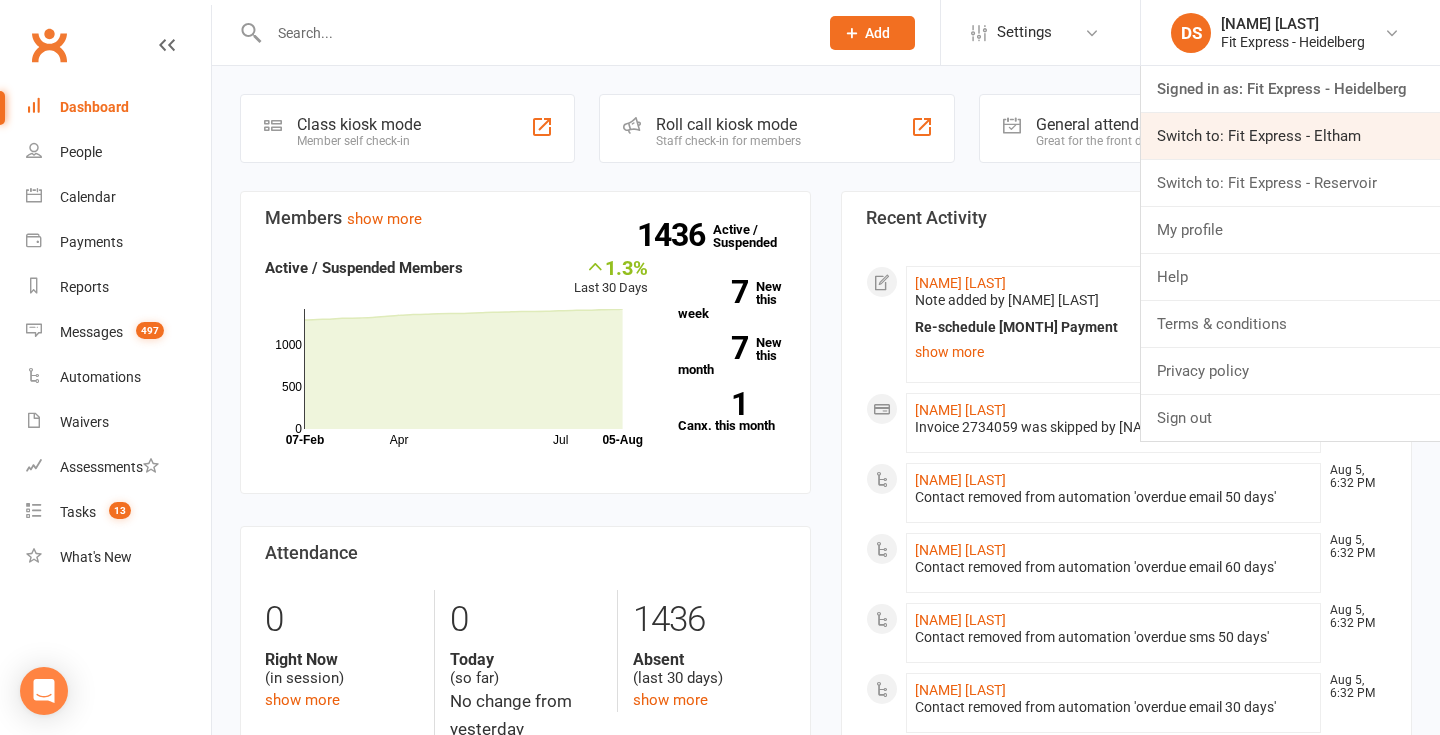click on "Switch to: Fit Express - Eltham" at bounding box center (1290, 136) 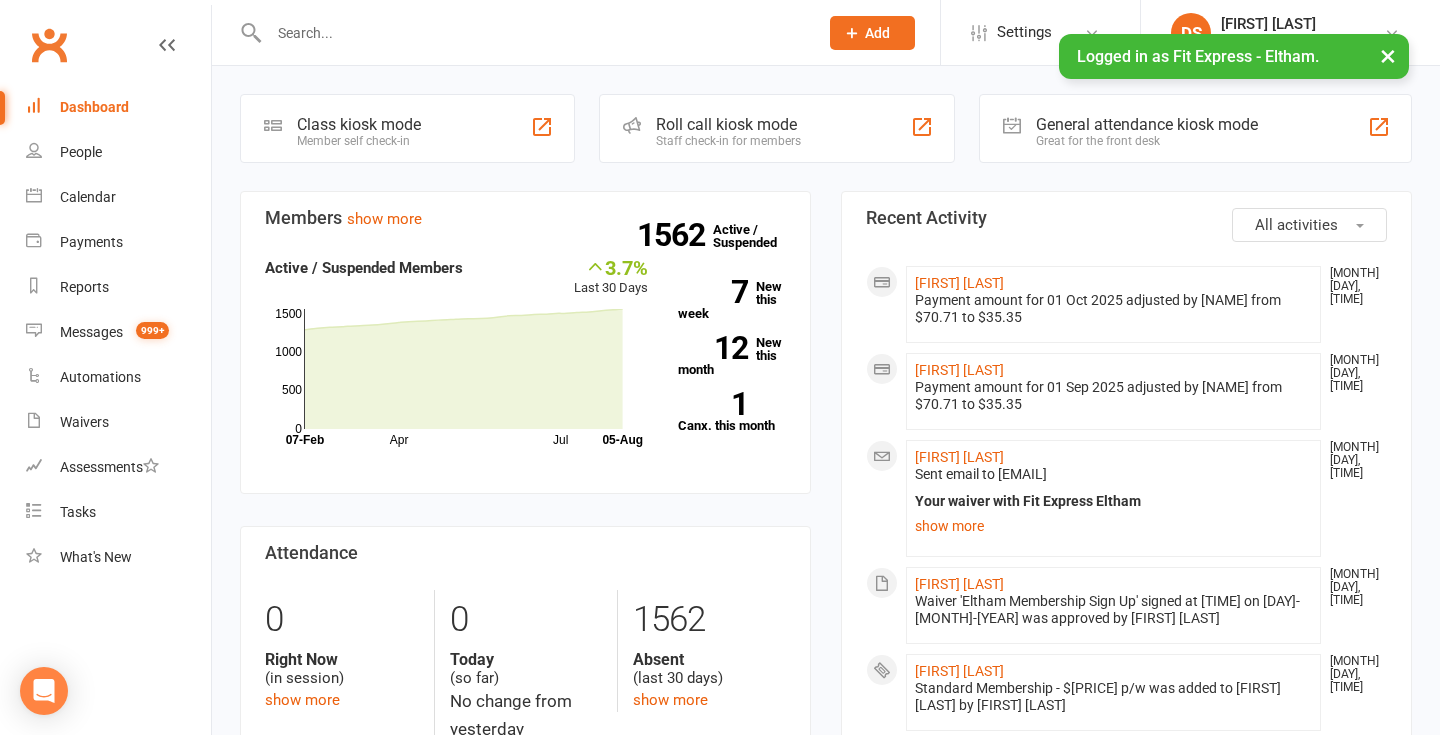scroll, scrollTop: 0, scrollLeft: 0, axis: both 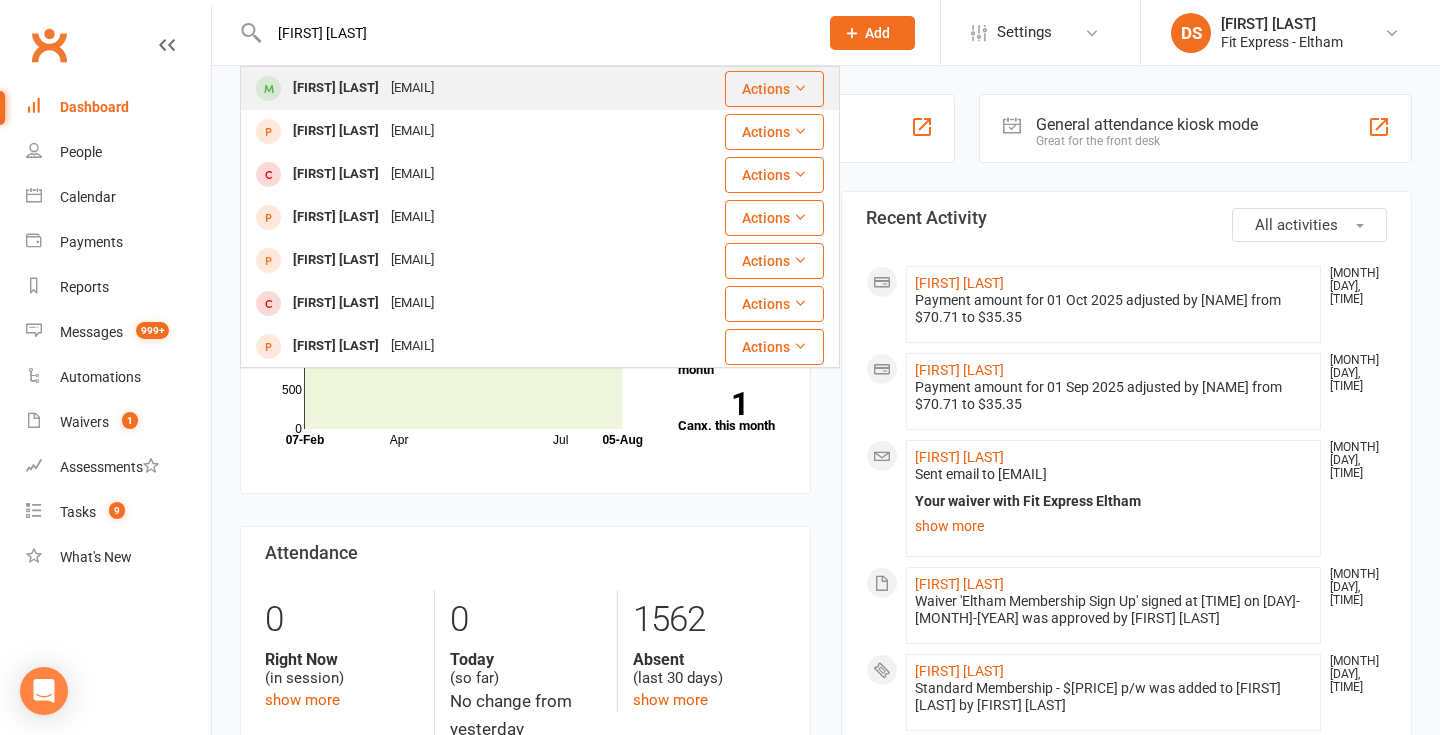 type on "[FIRST] [LAST]" 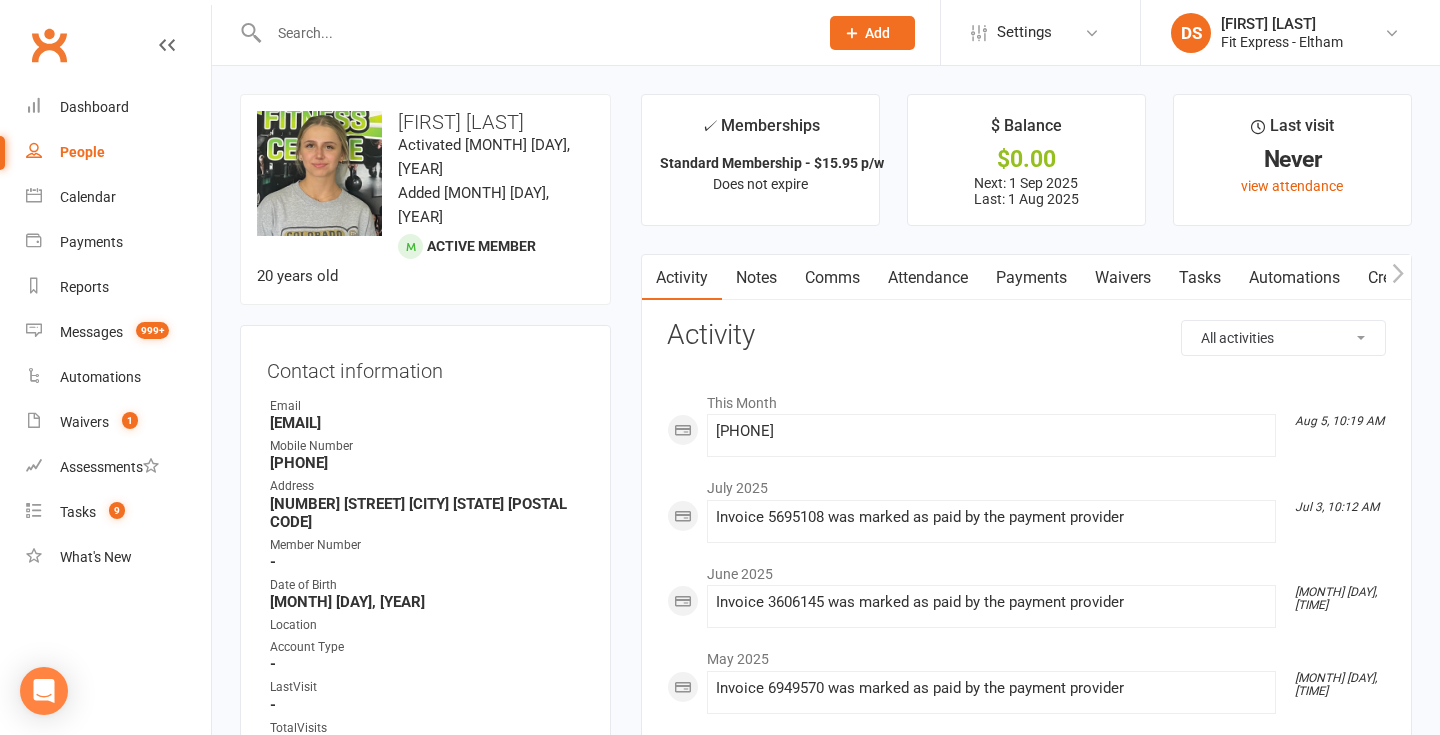 click on "Payments" at bounding box center [1031, 278] 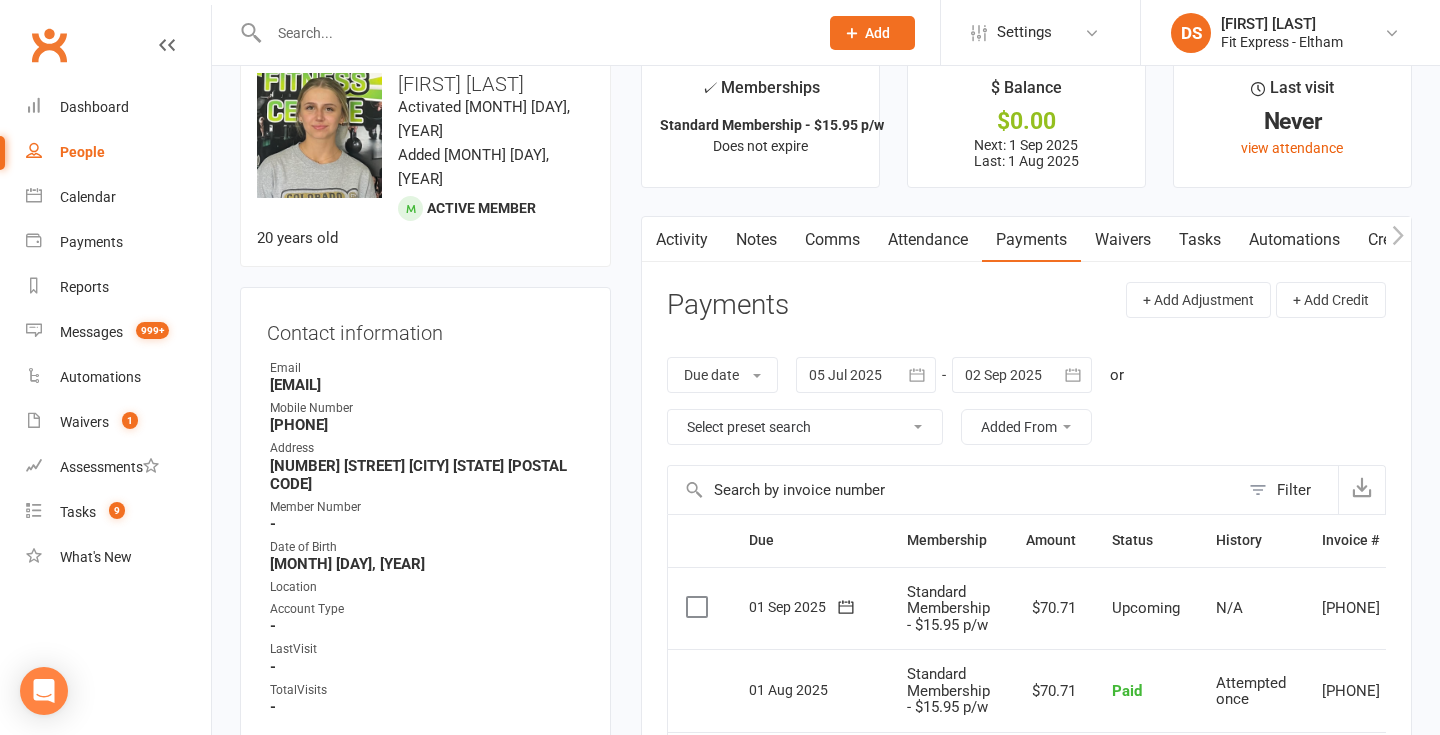 scroll, scrollTop: 0, scrollLeft: 0, axis: both 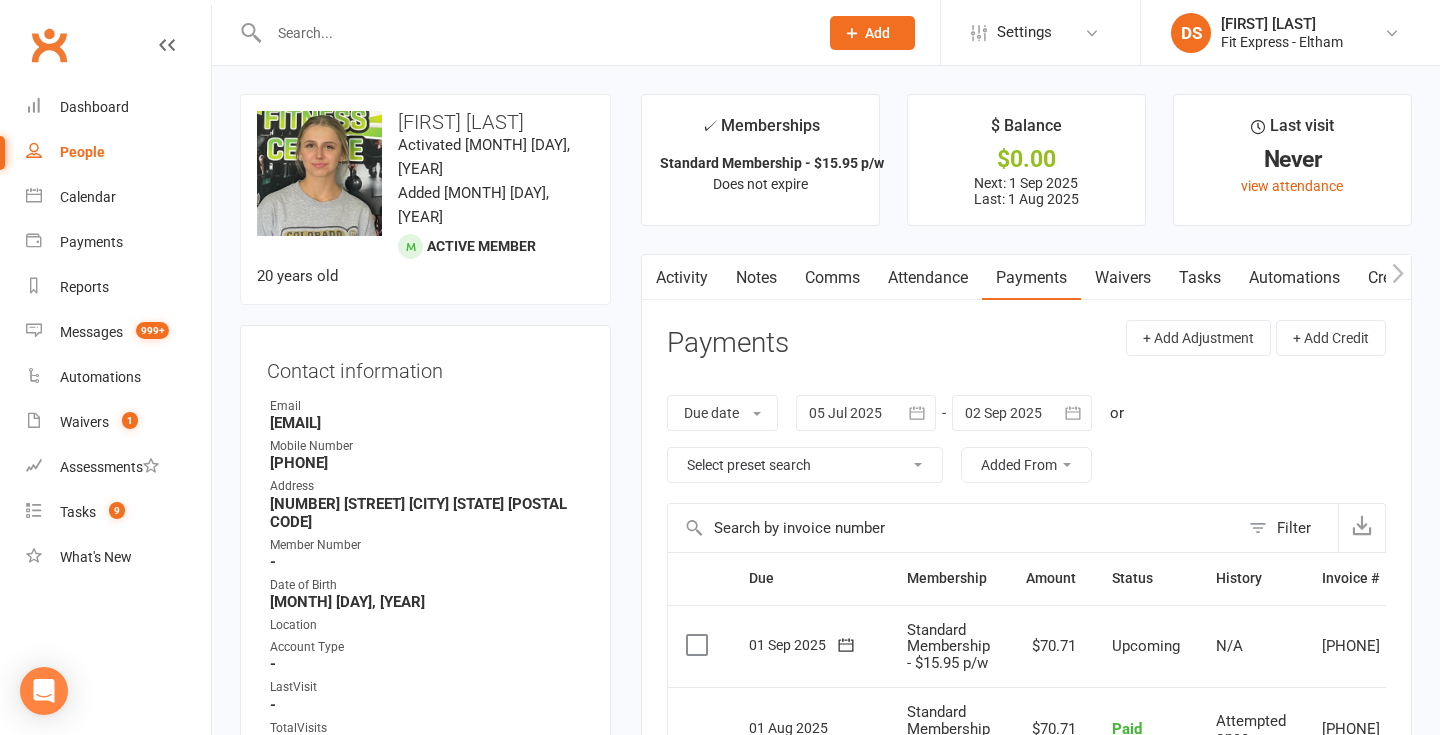 click at bounding box center (533, 33) 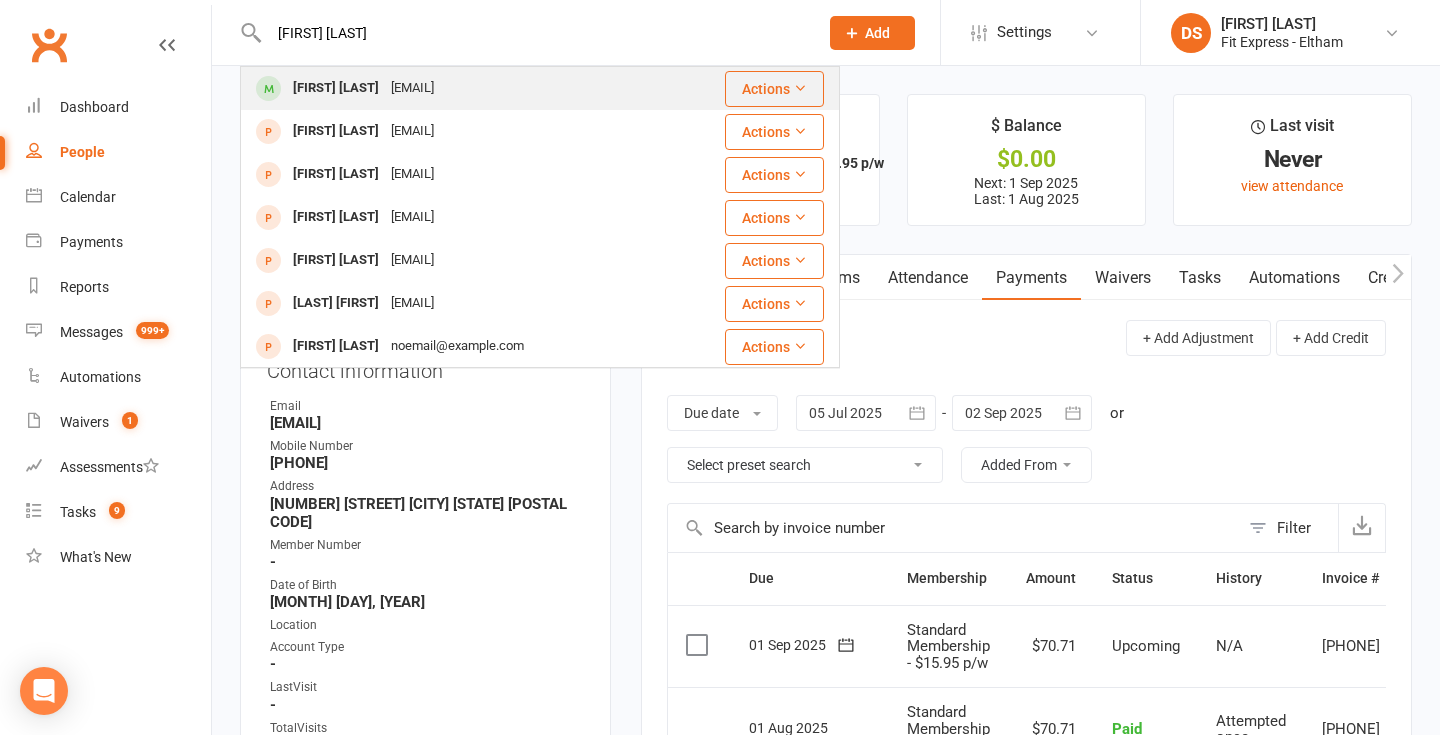 type on "dianne sala" 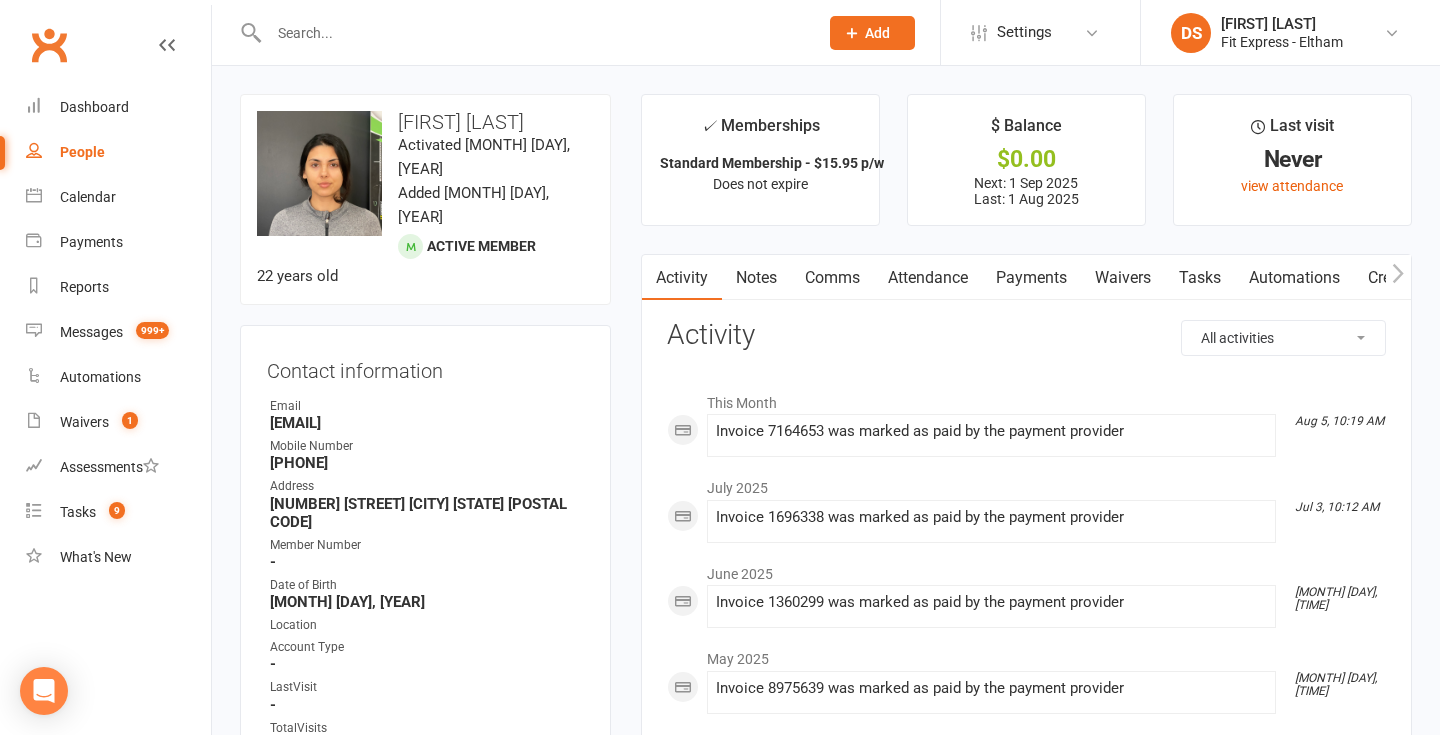 click at bounding box center (533, 33) 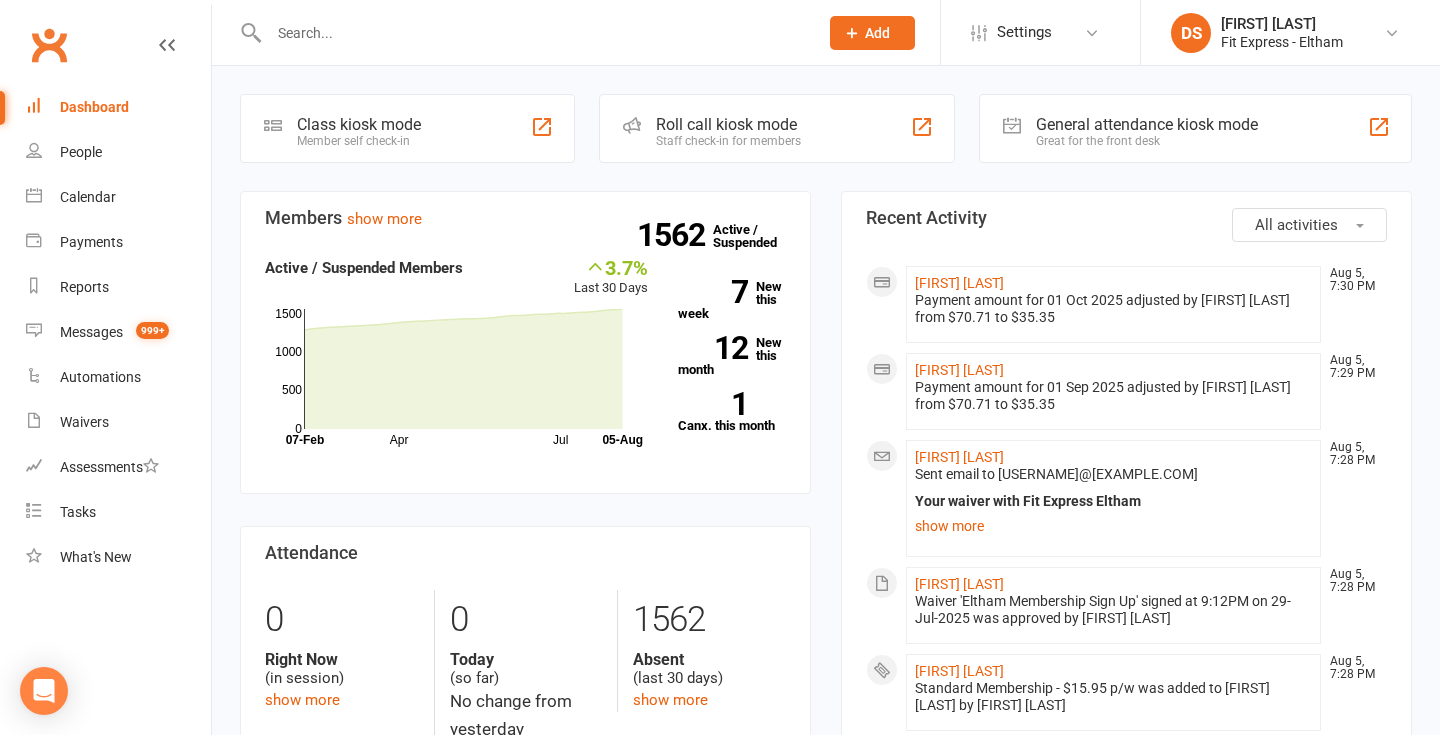scroll, scrollTop: 0, scrollLeft: 0, axis: both 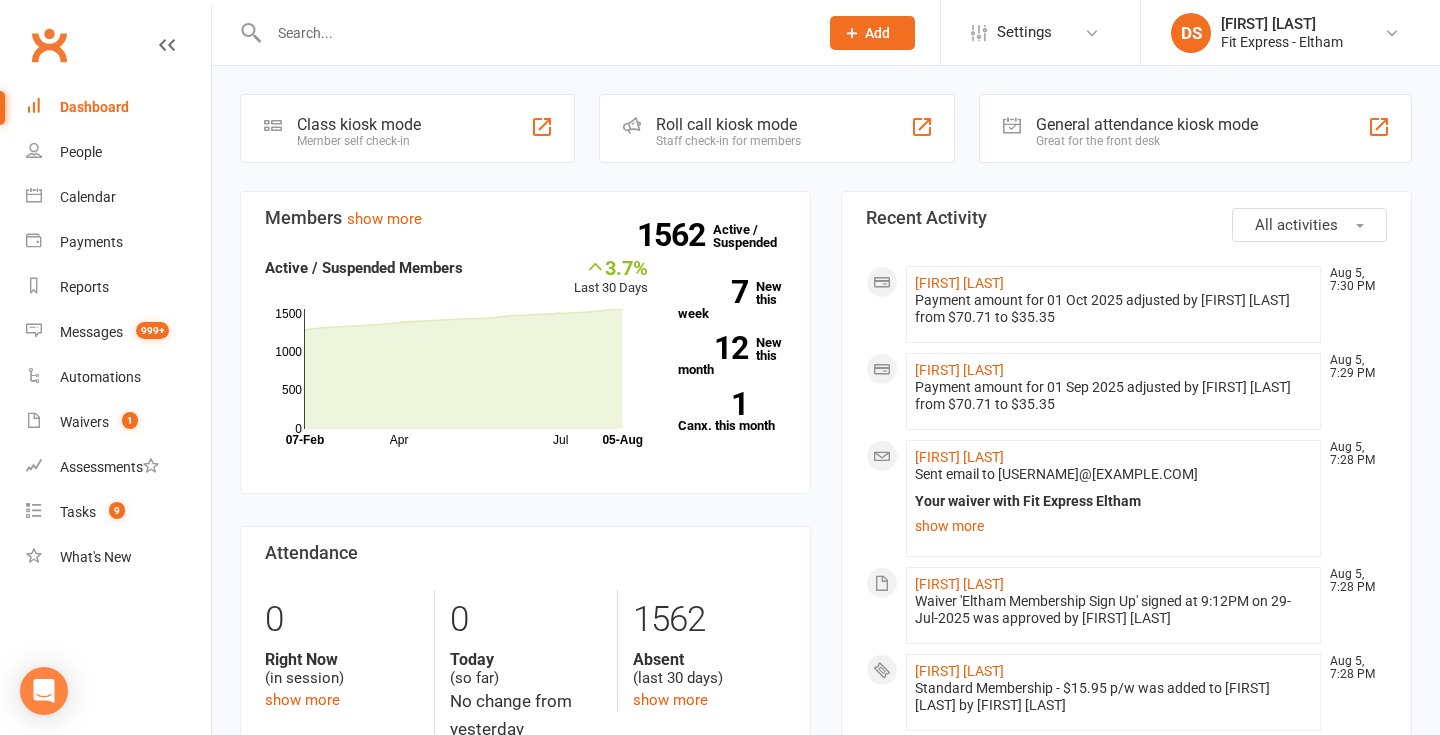 click at bounding box center [533, 33] 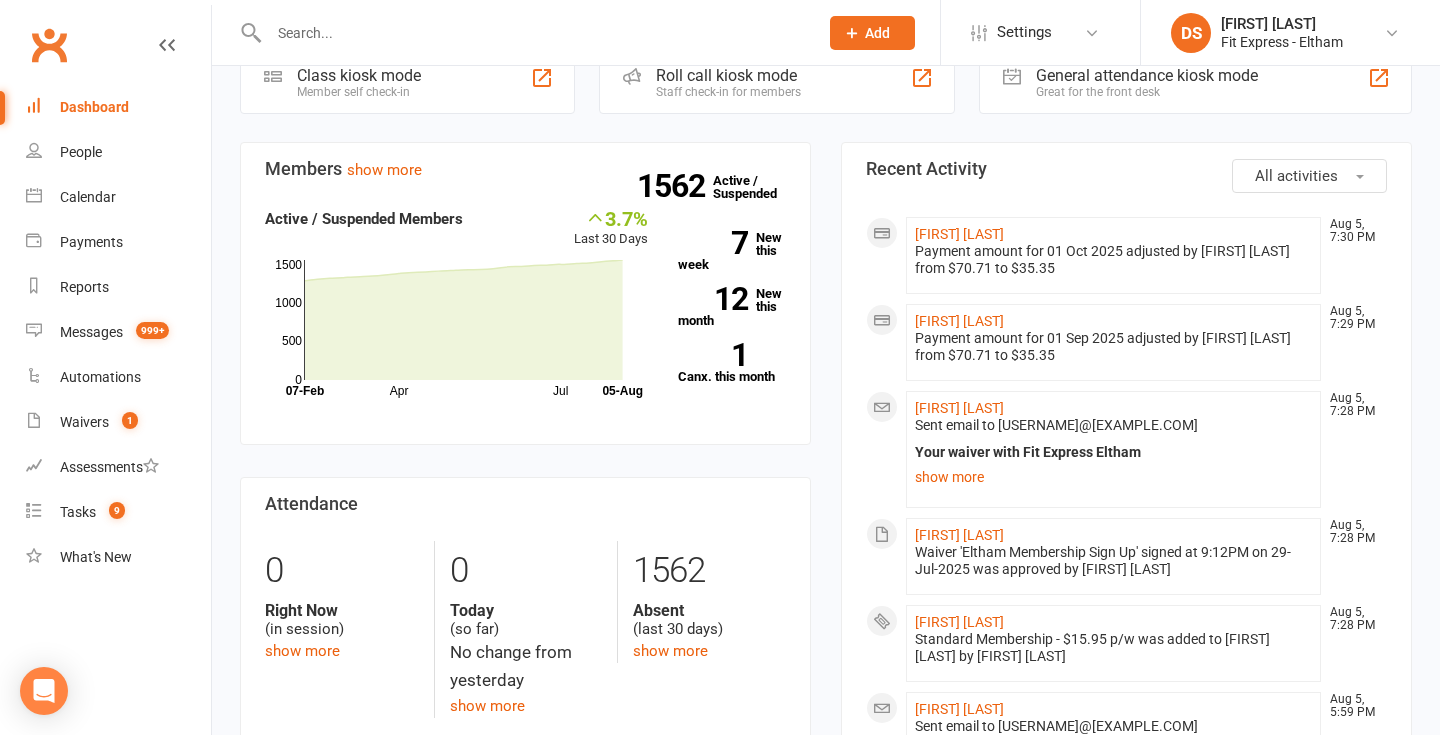 scroll, scrollTop: 0, scrollLeft: 0, axis: both 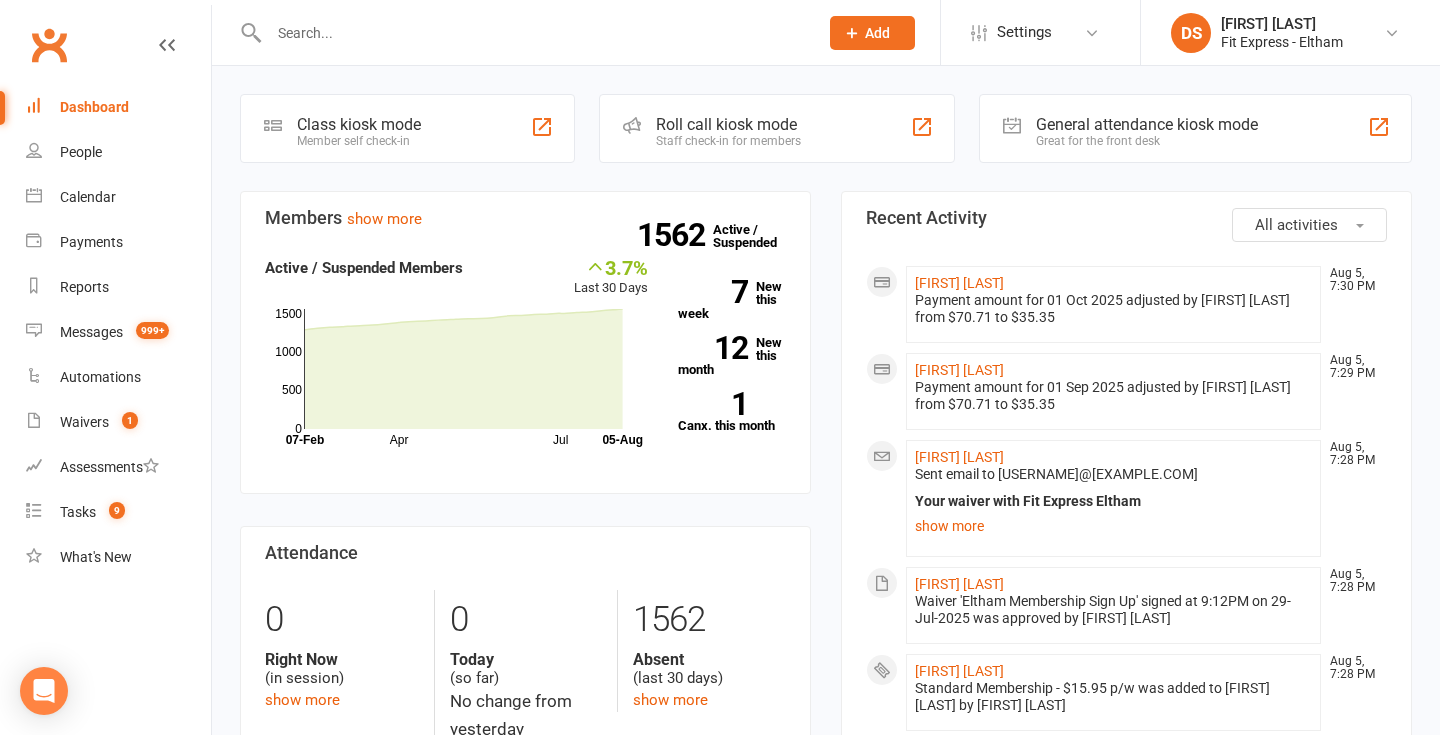 click at bounding box center (533, 33) 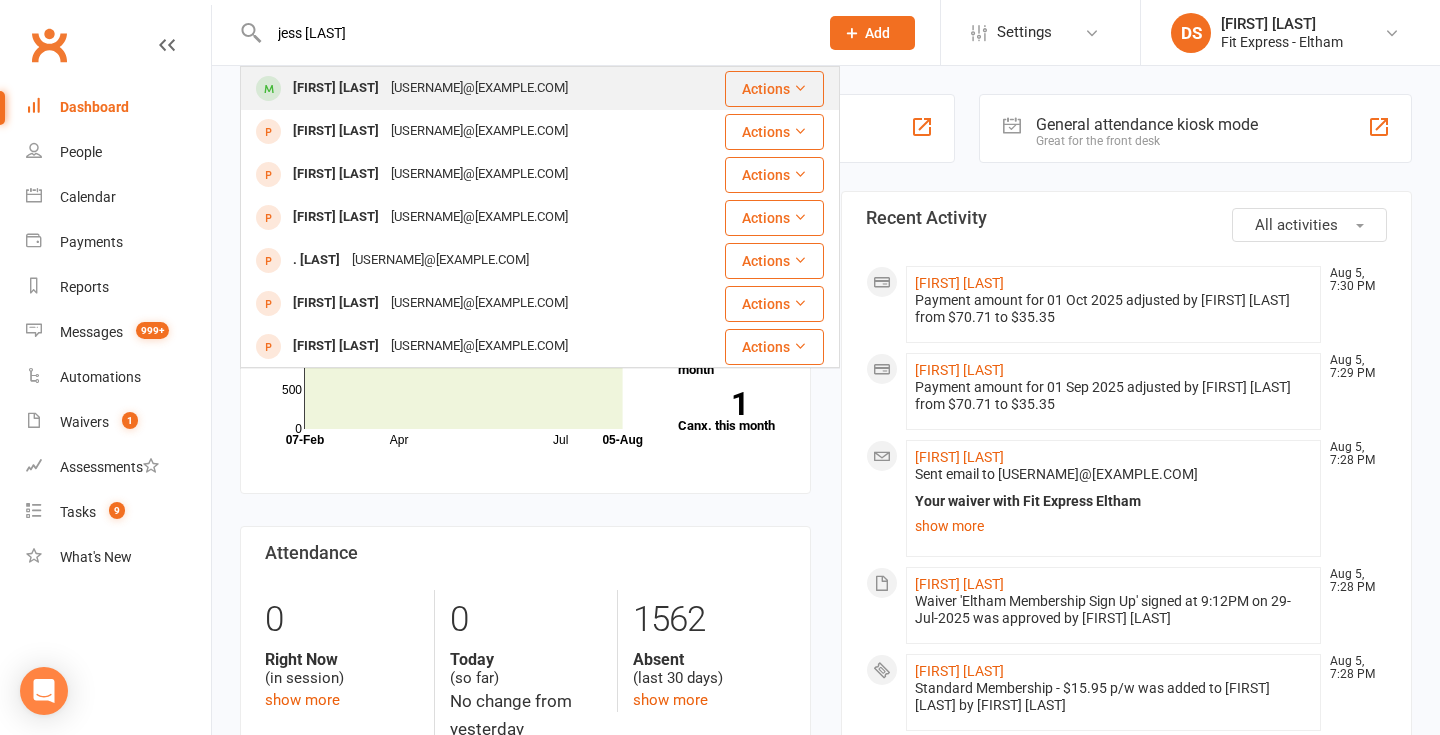 type on "jess calig" 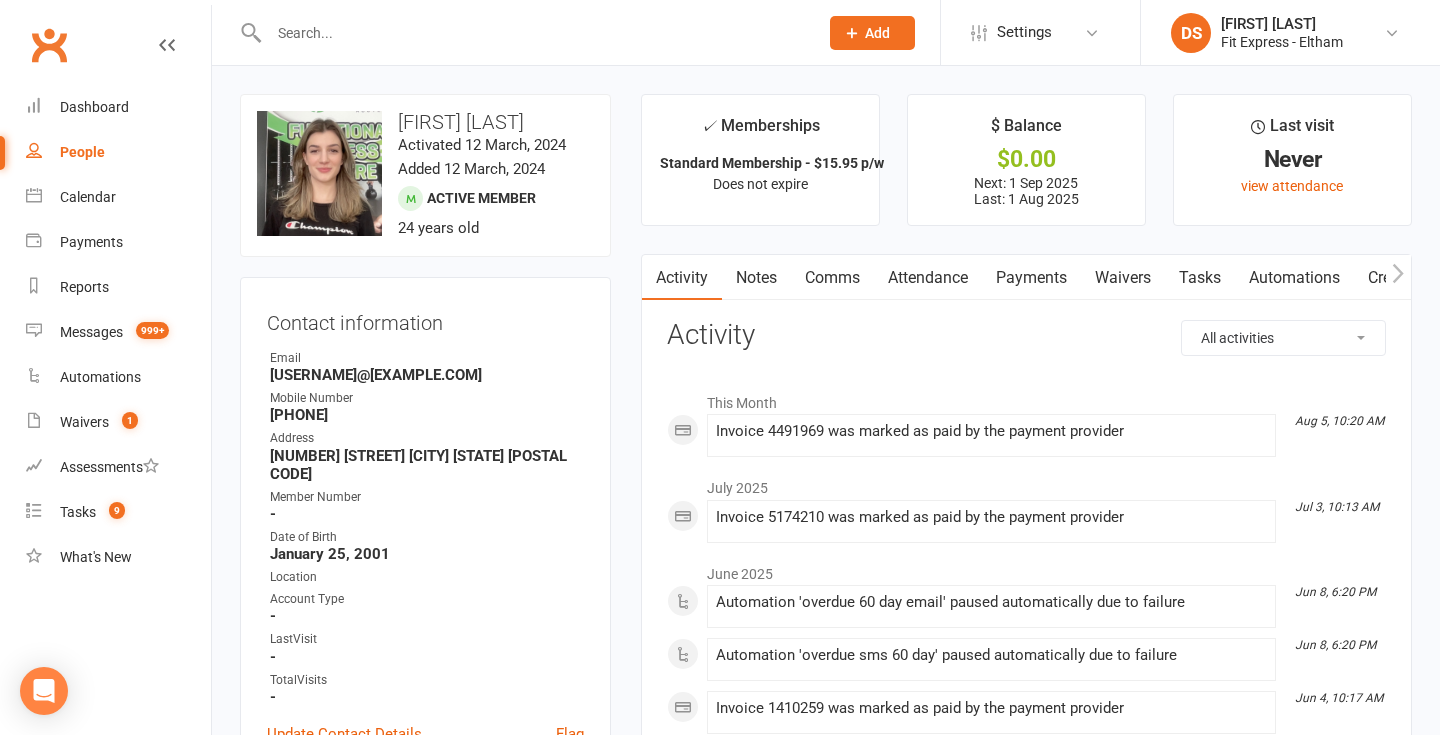 click on "Notes" at bounding box center (756, 278) 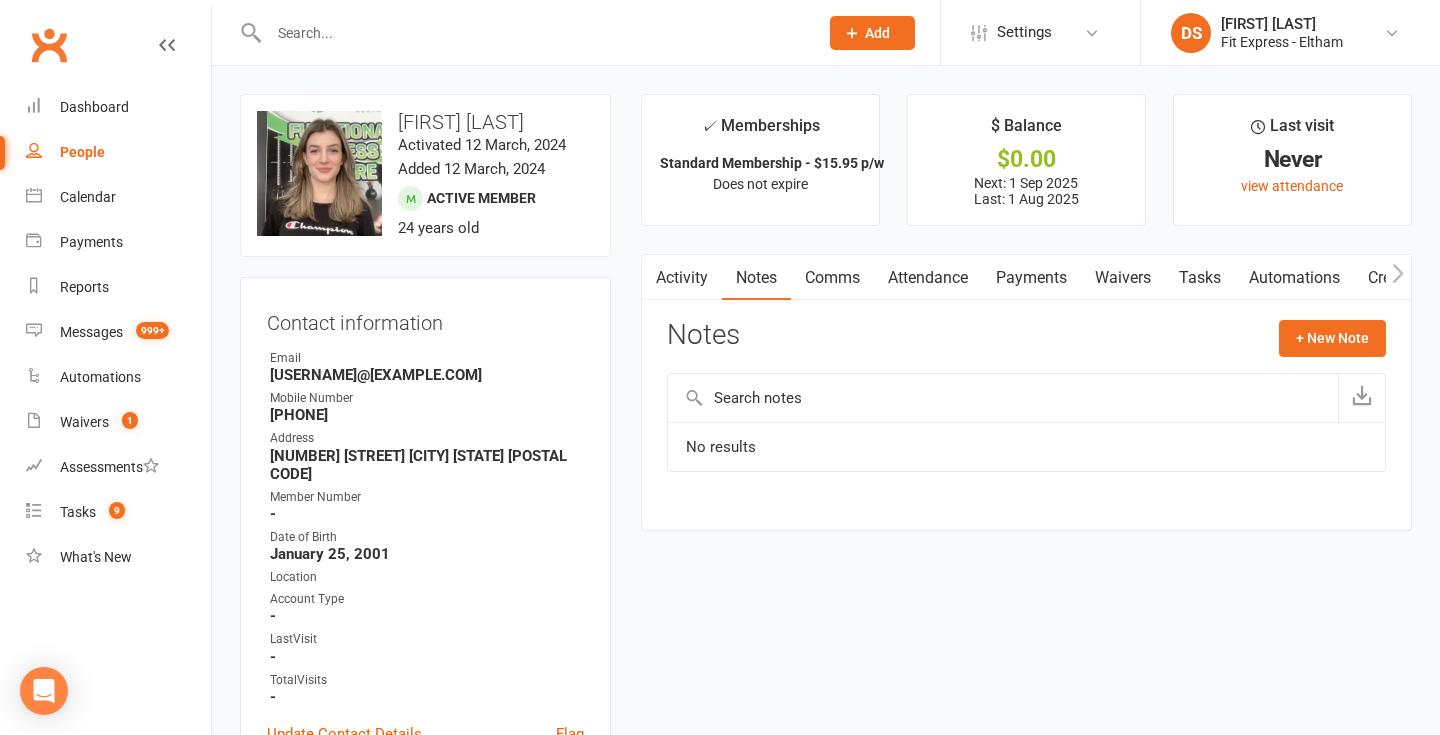 click on "Activity" at bounding box center [682, 278] 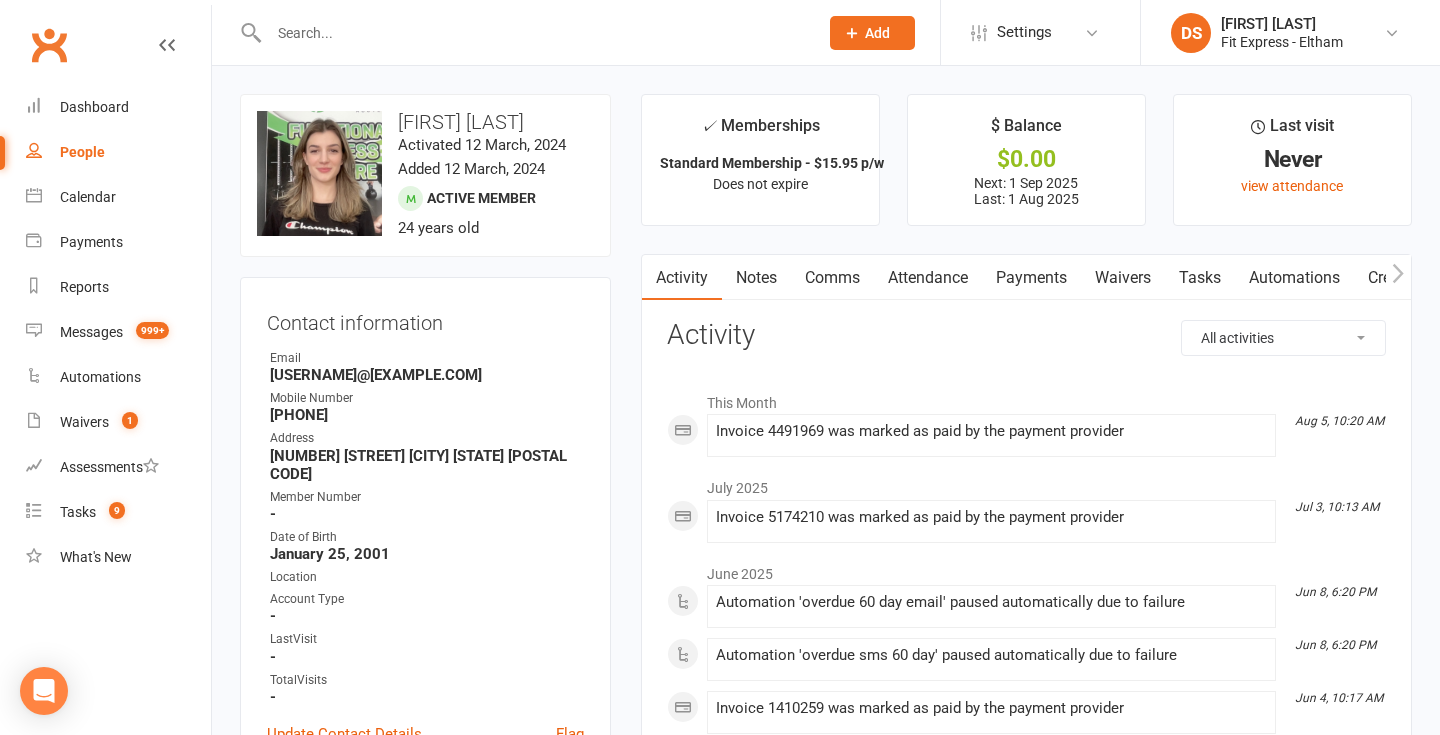 click at bounding box center [533, 33] 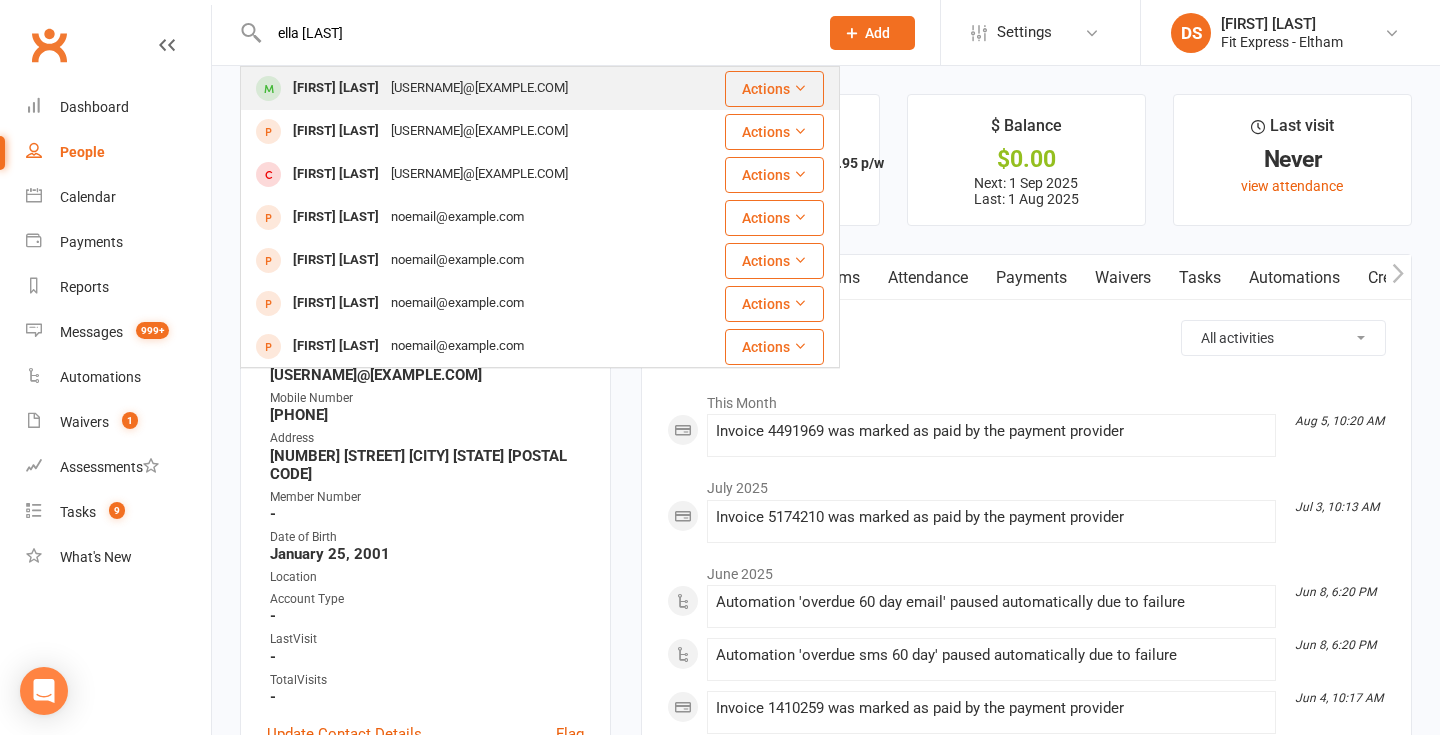 type on "ella reid" 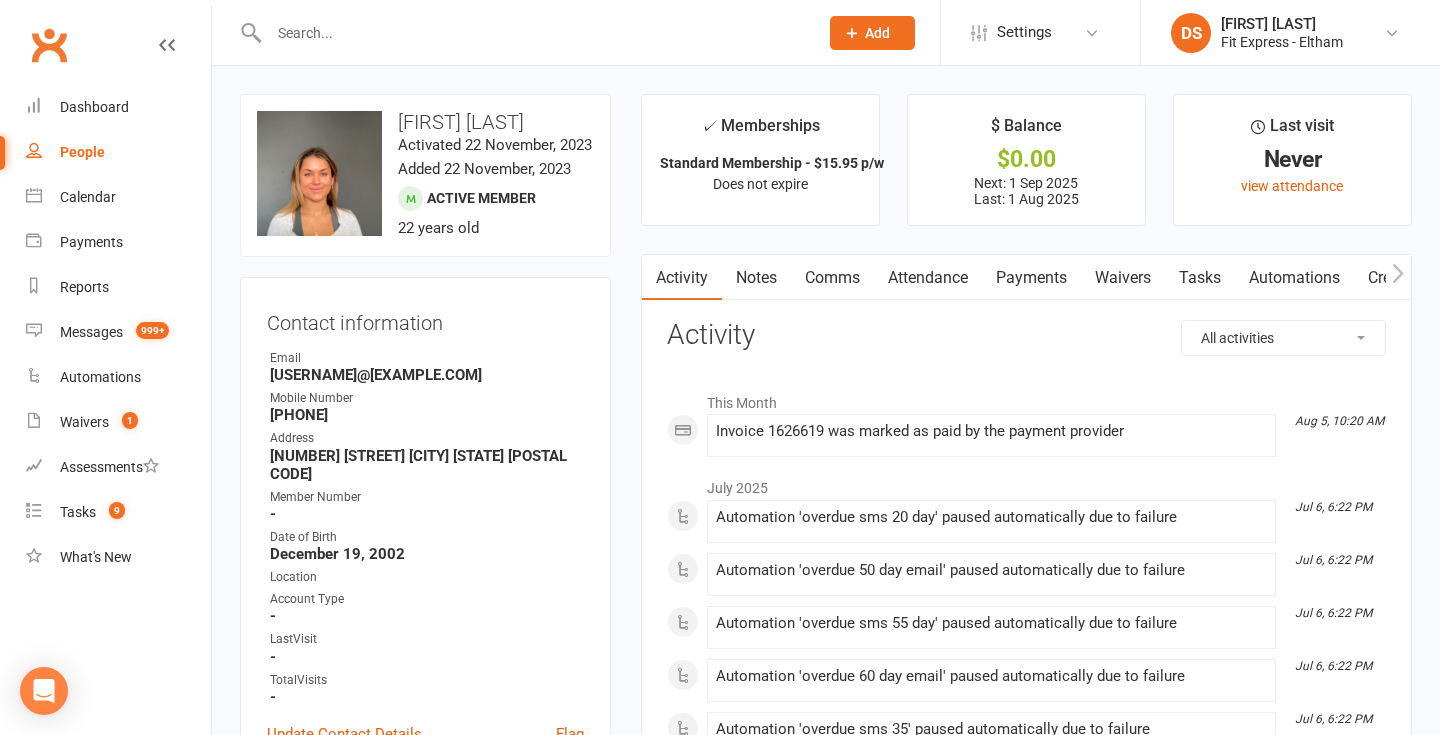 click on "Payments" at bounding box center (1031, 278) 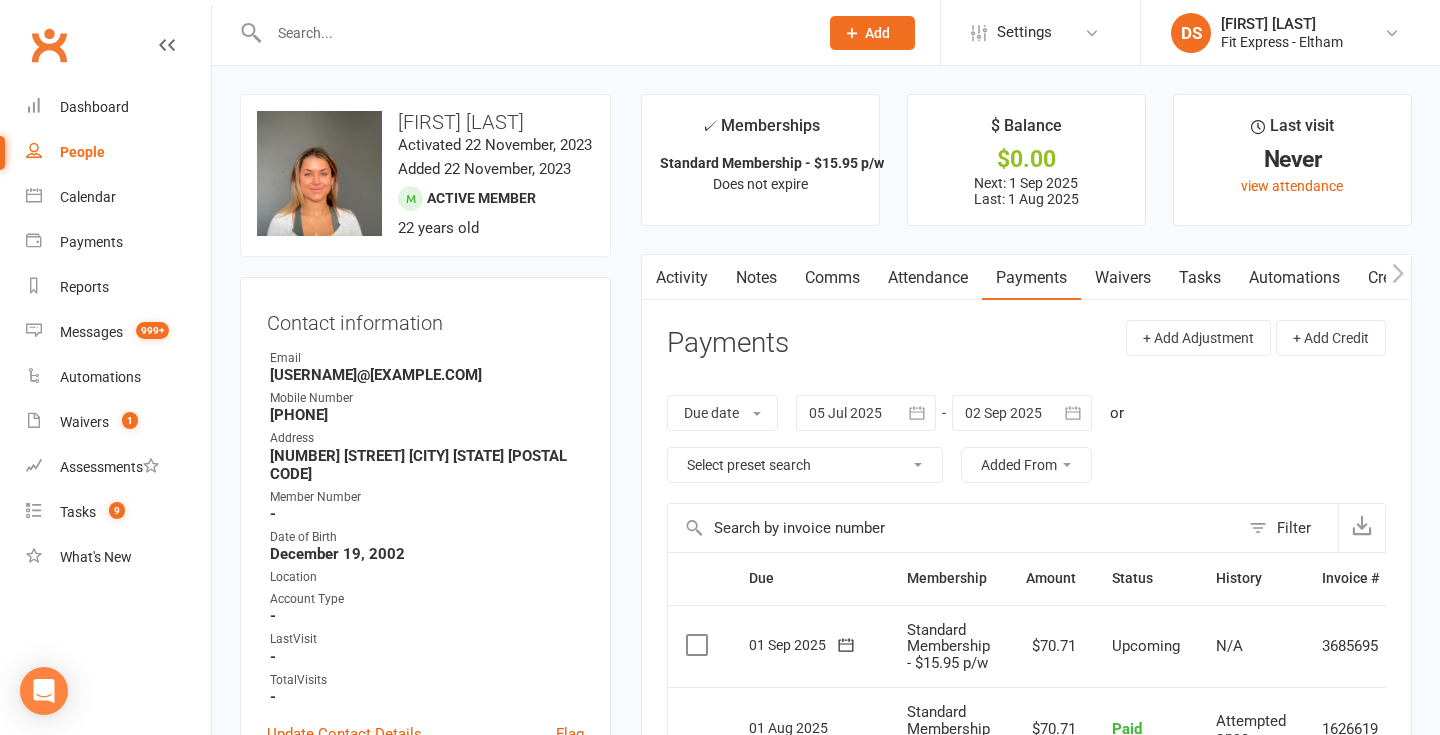 click on "Activity" at bounding box center (682, 278) 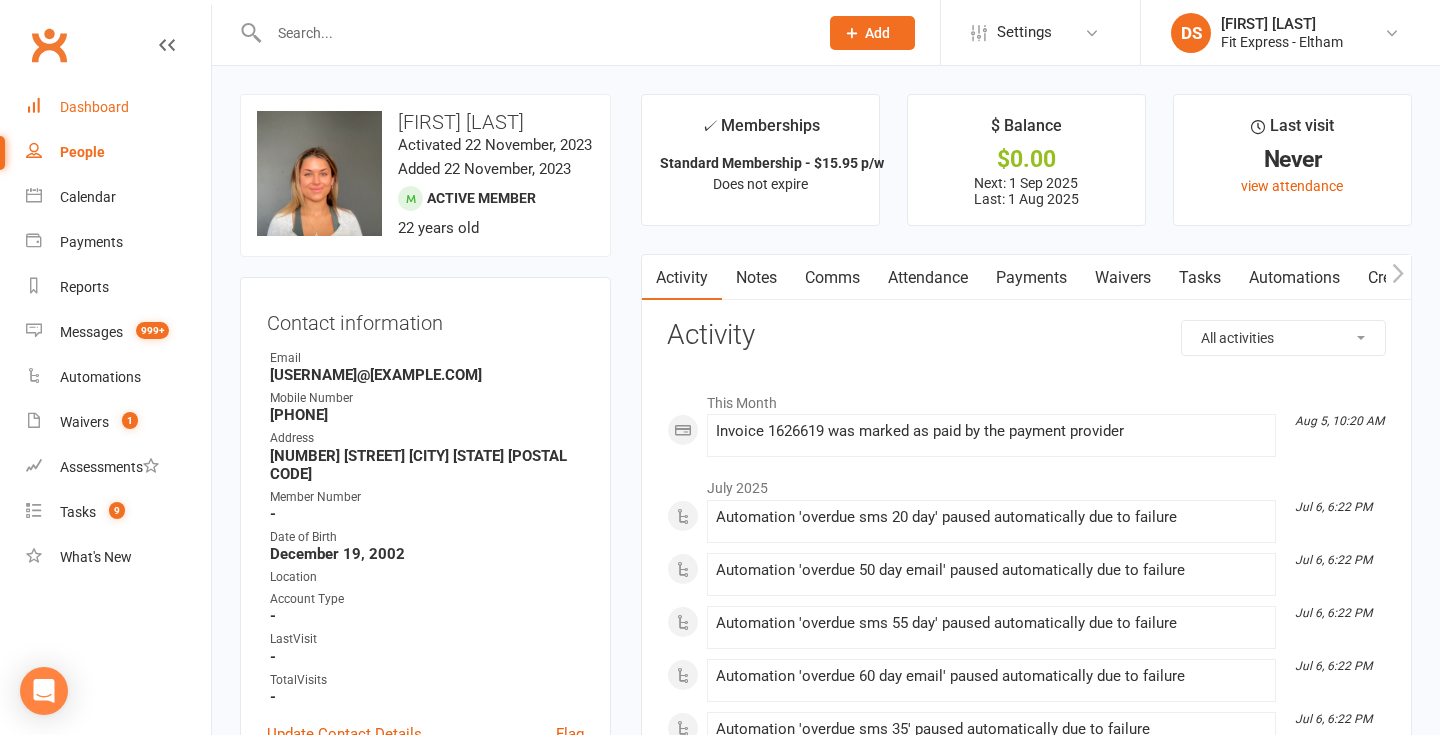 click on "Dashboard" at bounding box center [94, 107] 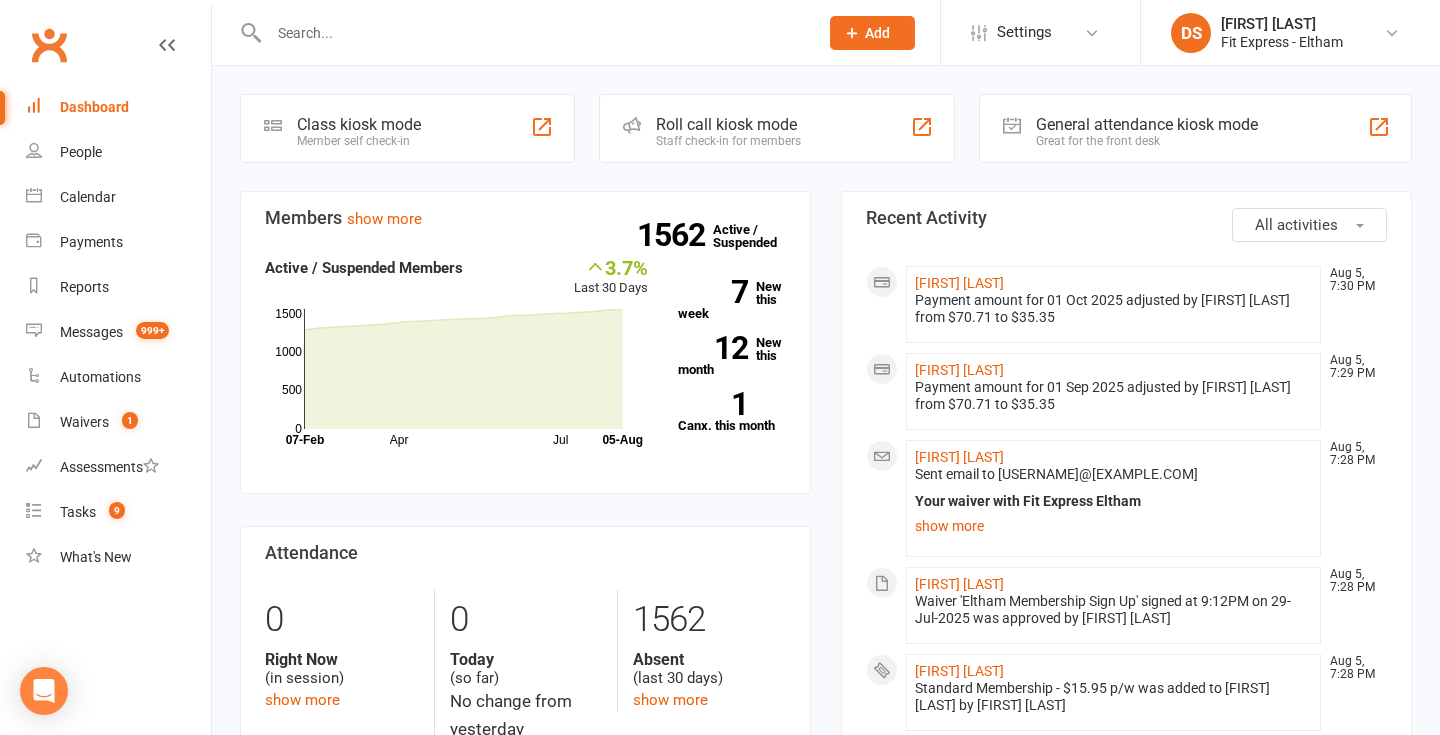 click at bounding box center [533, 33] 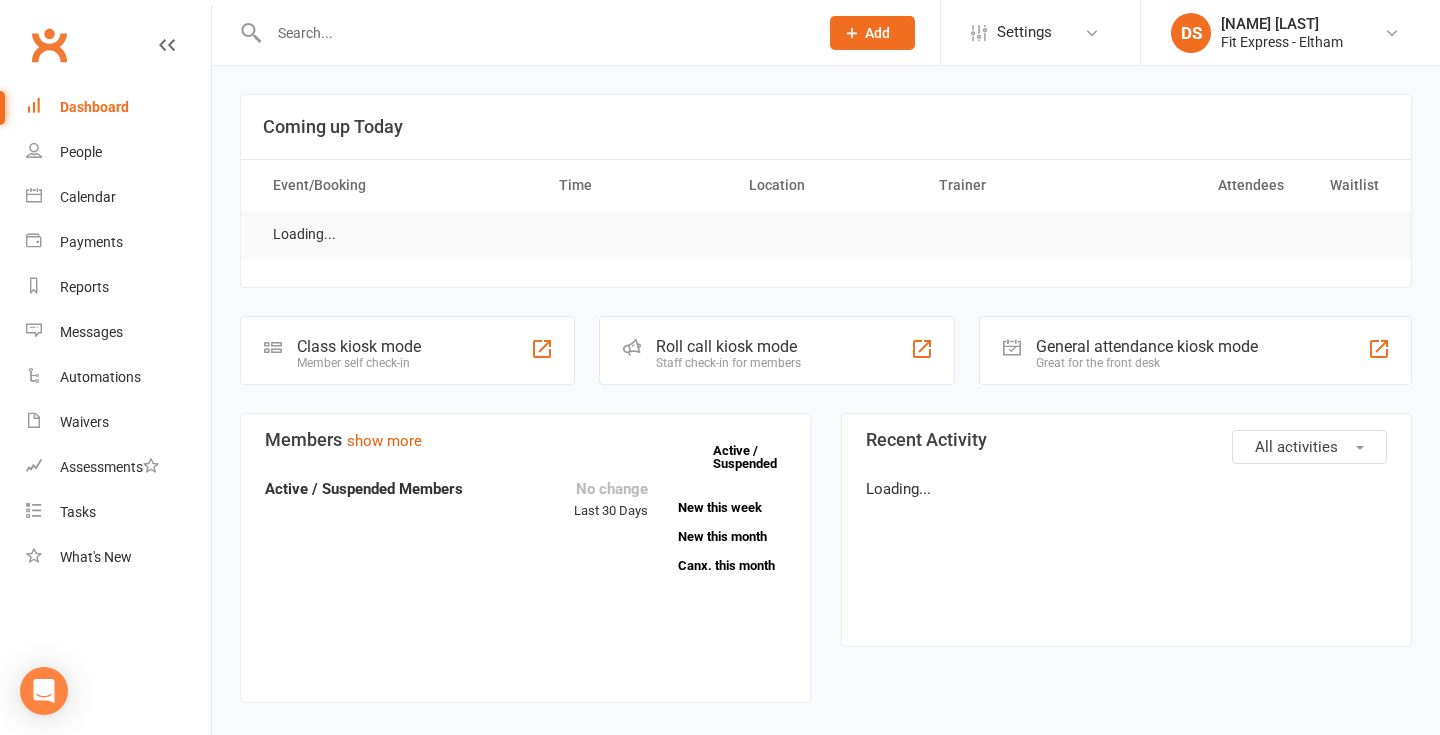 scroll, scrollTop: 0, scrollLeft: 0, axis: both 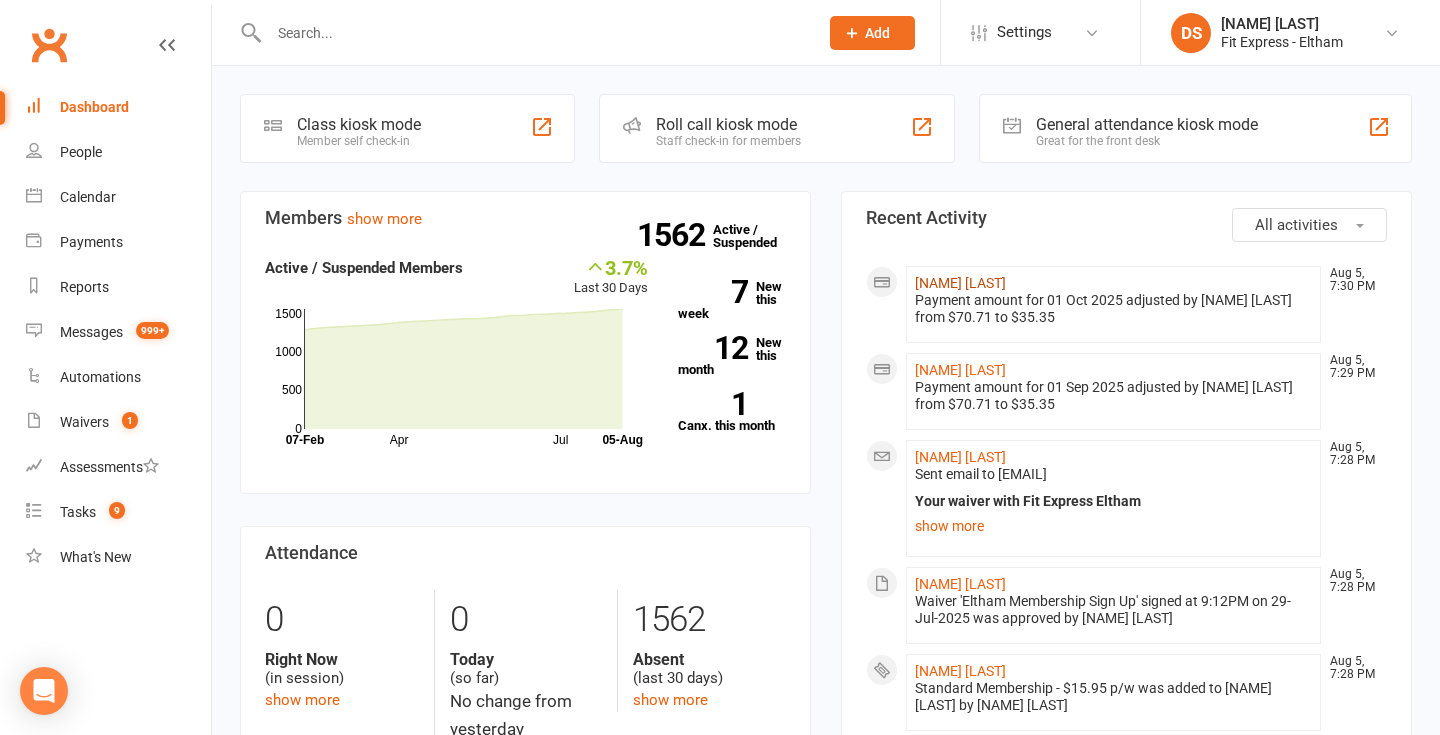 click on "[NAME] [LAST]" 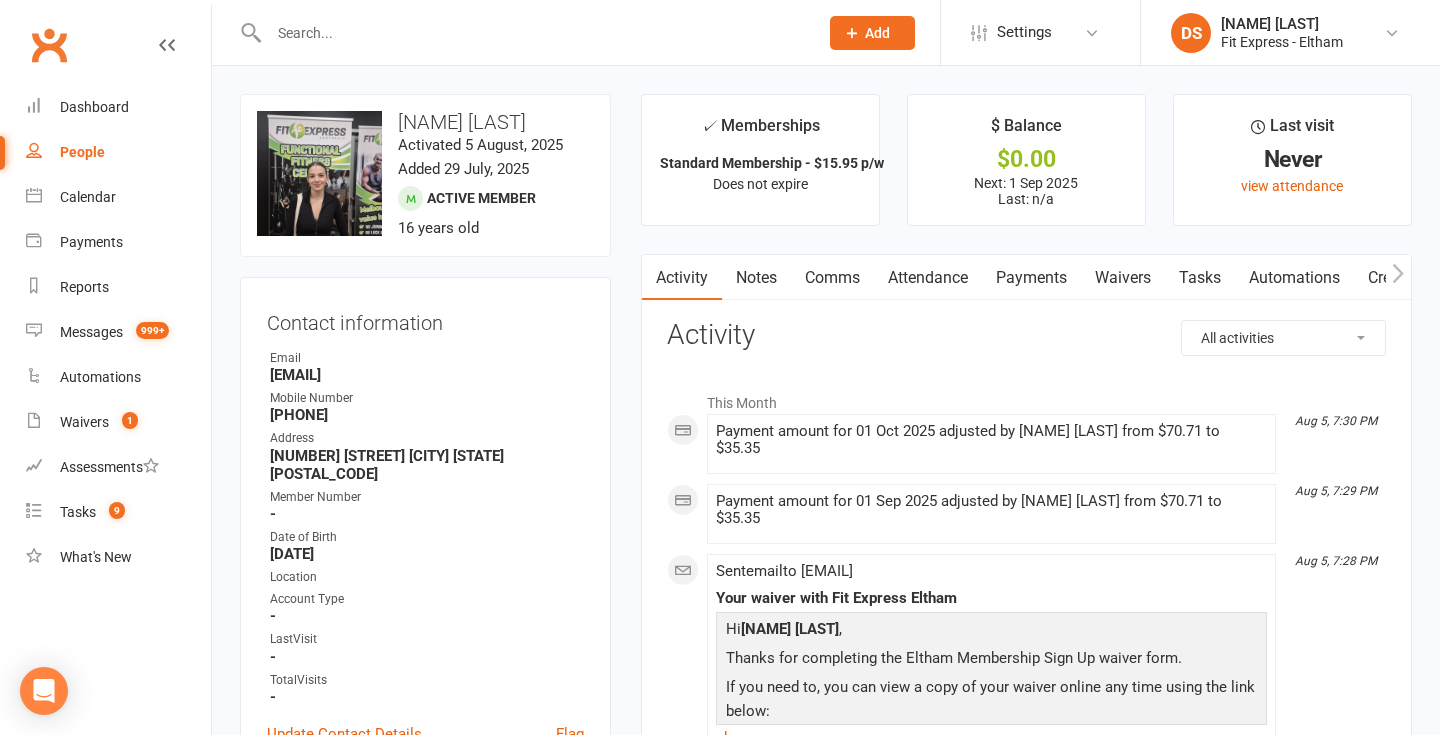 click on "Clubworx" at bounding box center [49, 45] 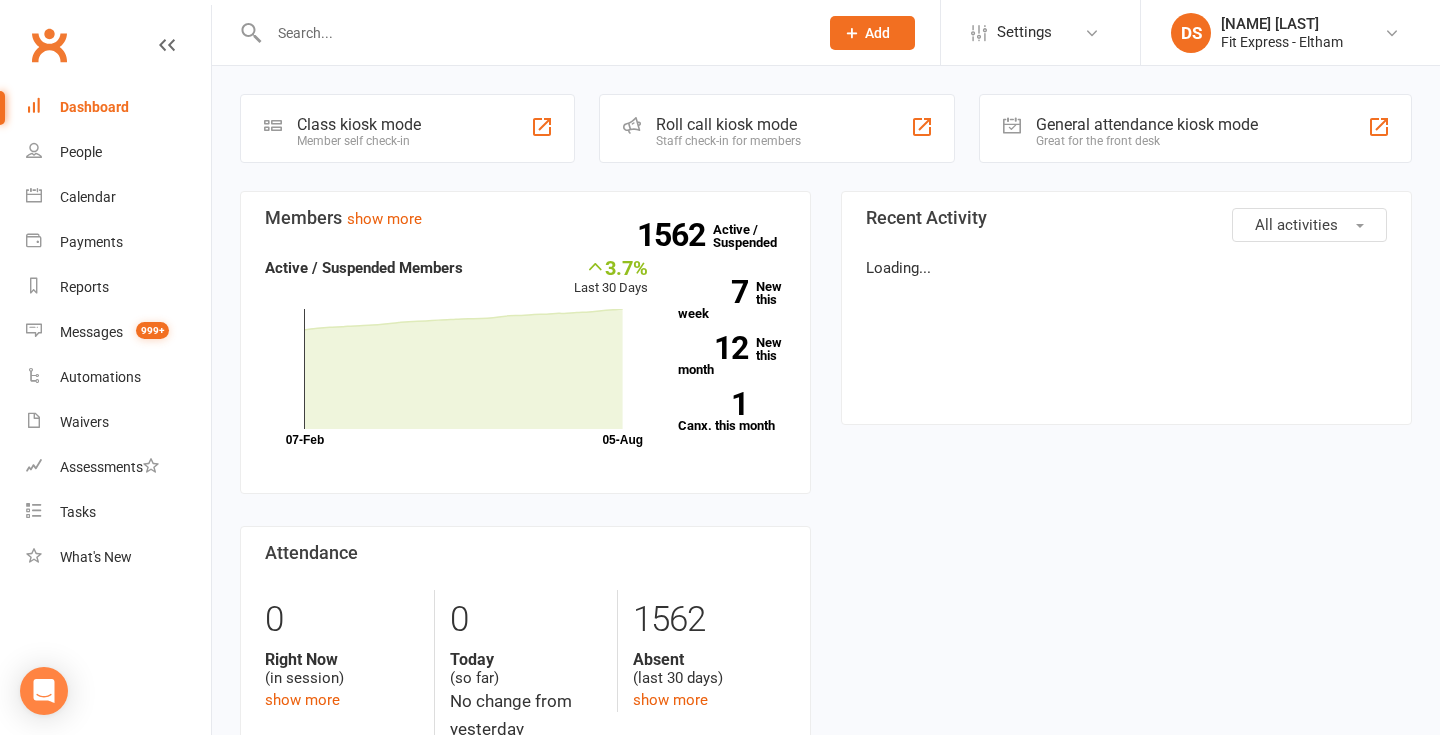 scroll, scrollTop: 0, scrollLeft: 0, axis: both 